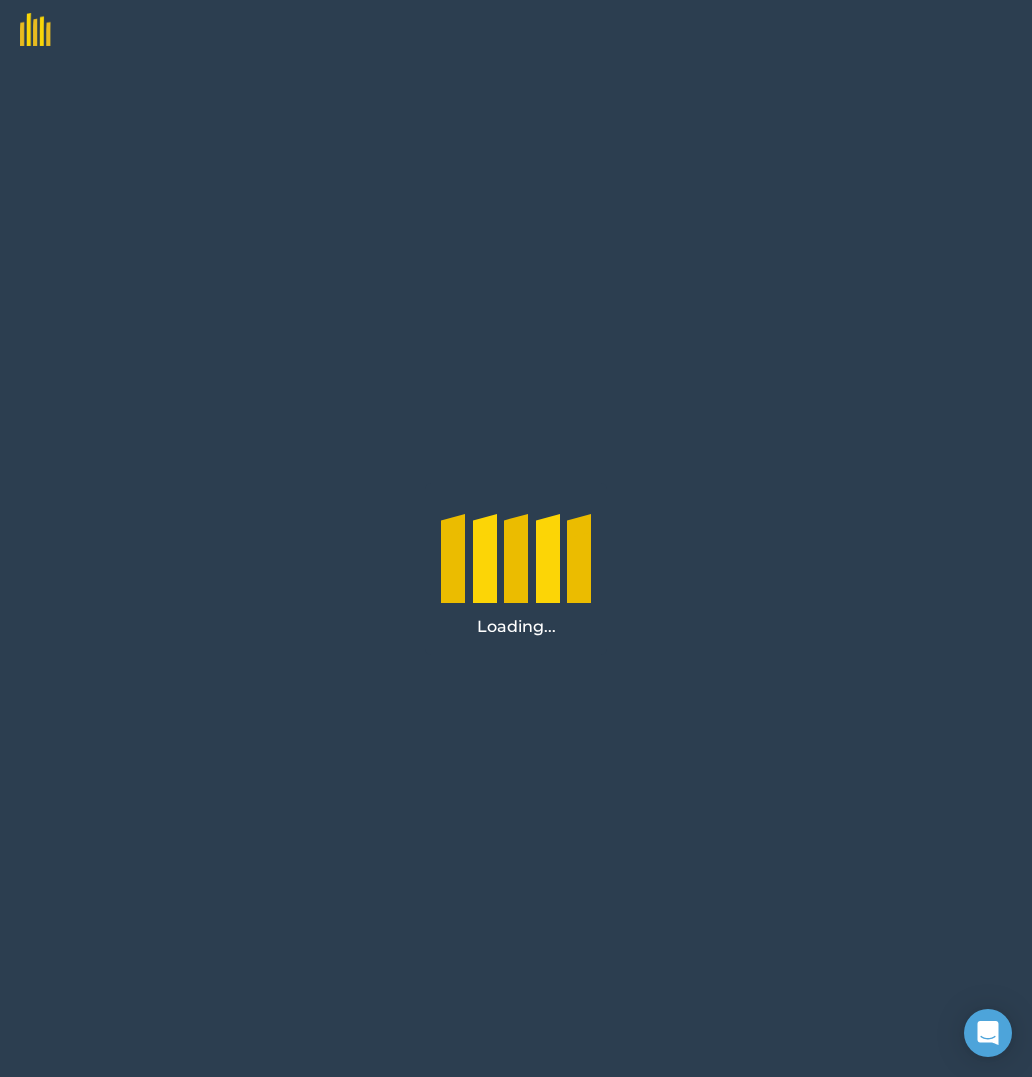 scroll, scrollTop: 0, scrollLeft: 0, axis: both 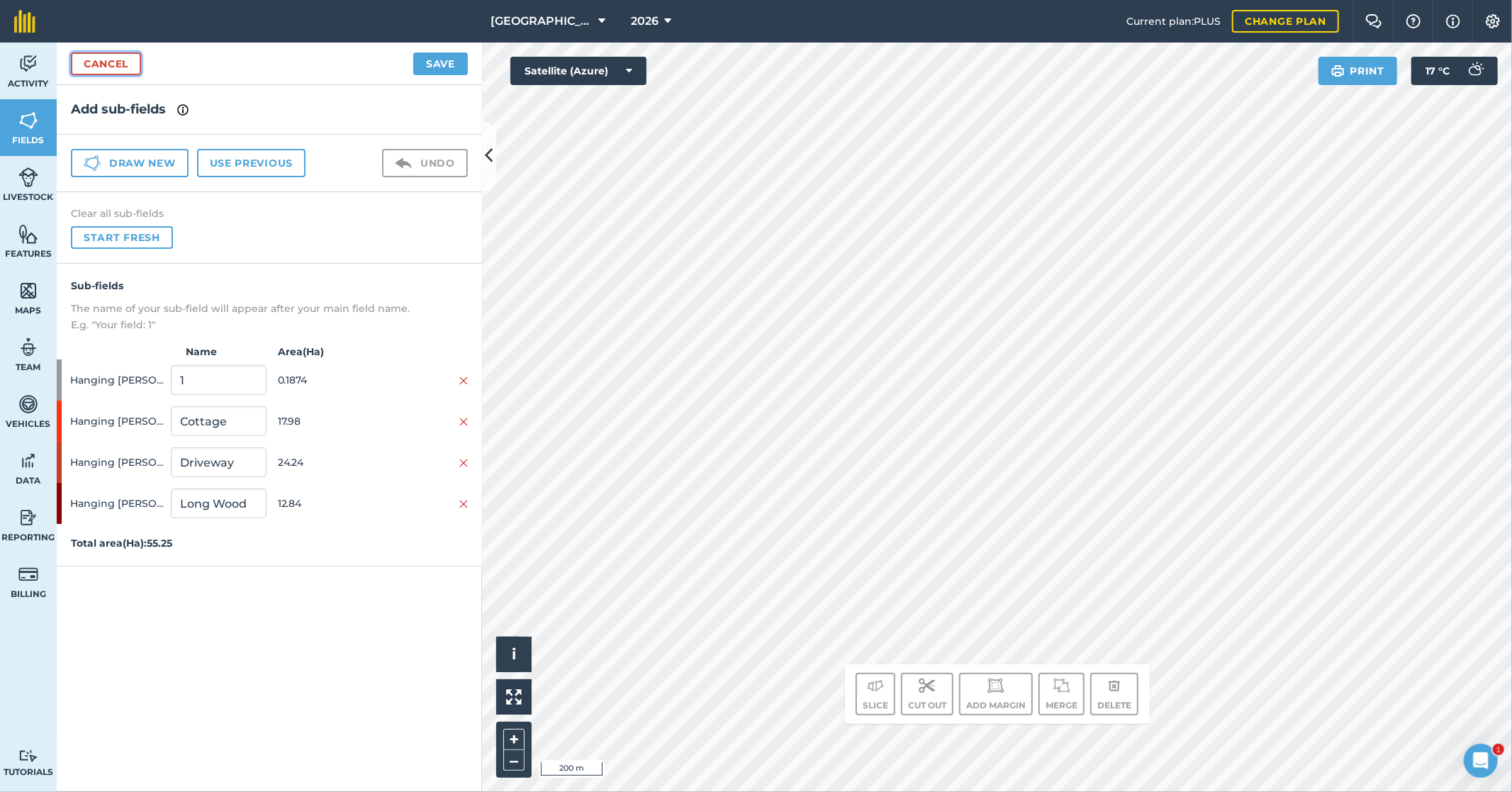 click on "Cancel" at bounding box center (106, 64) 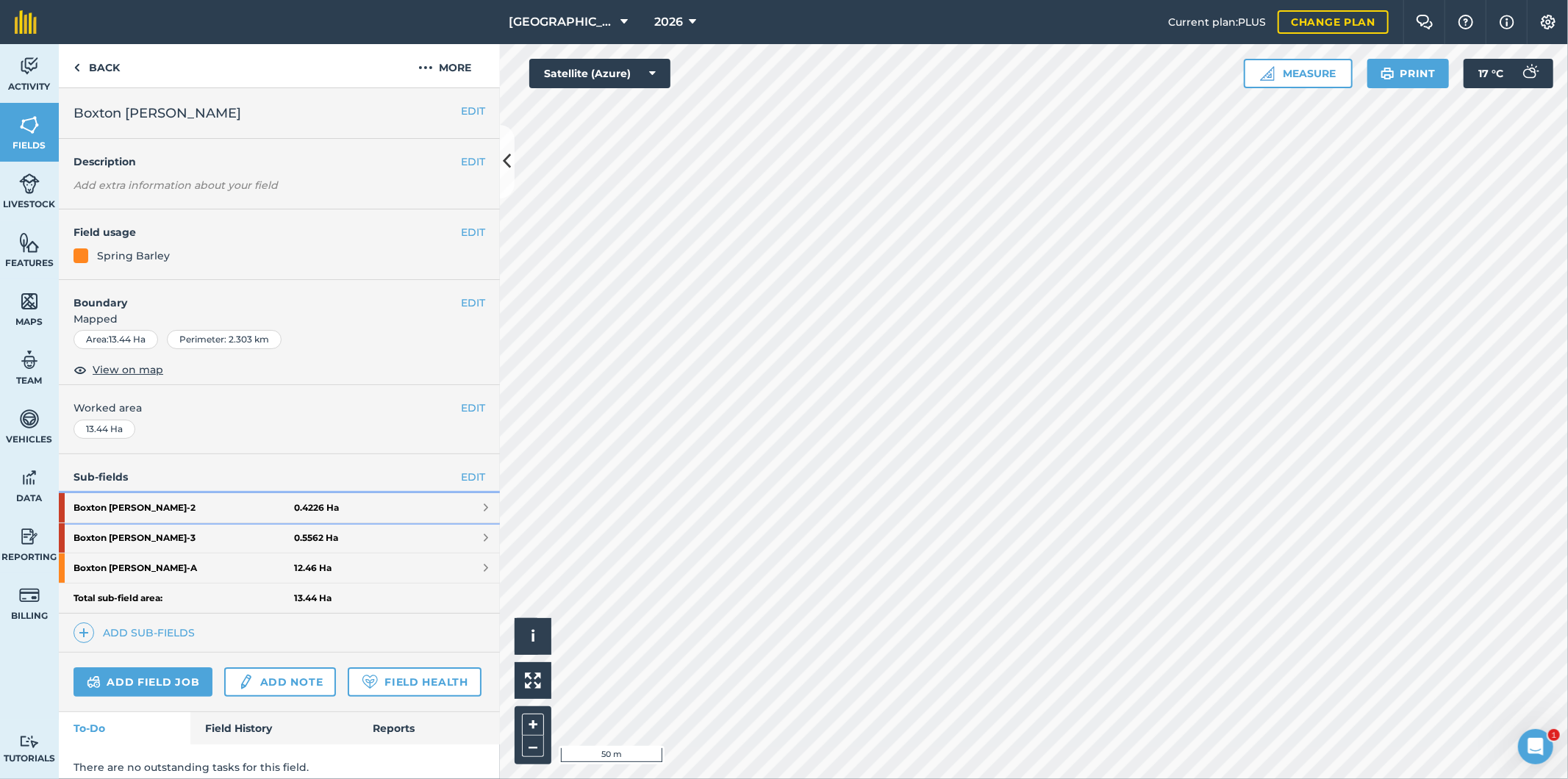 click on "Boxton [PERSON_NAME]  -  2 0.4226   Ha" at bounding box center [279, 508] 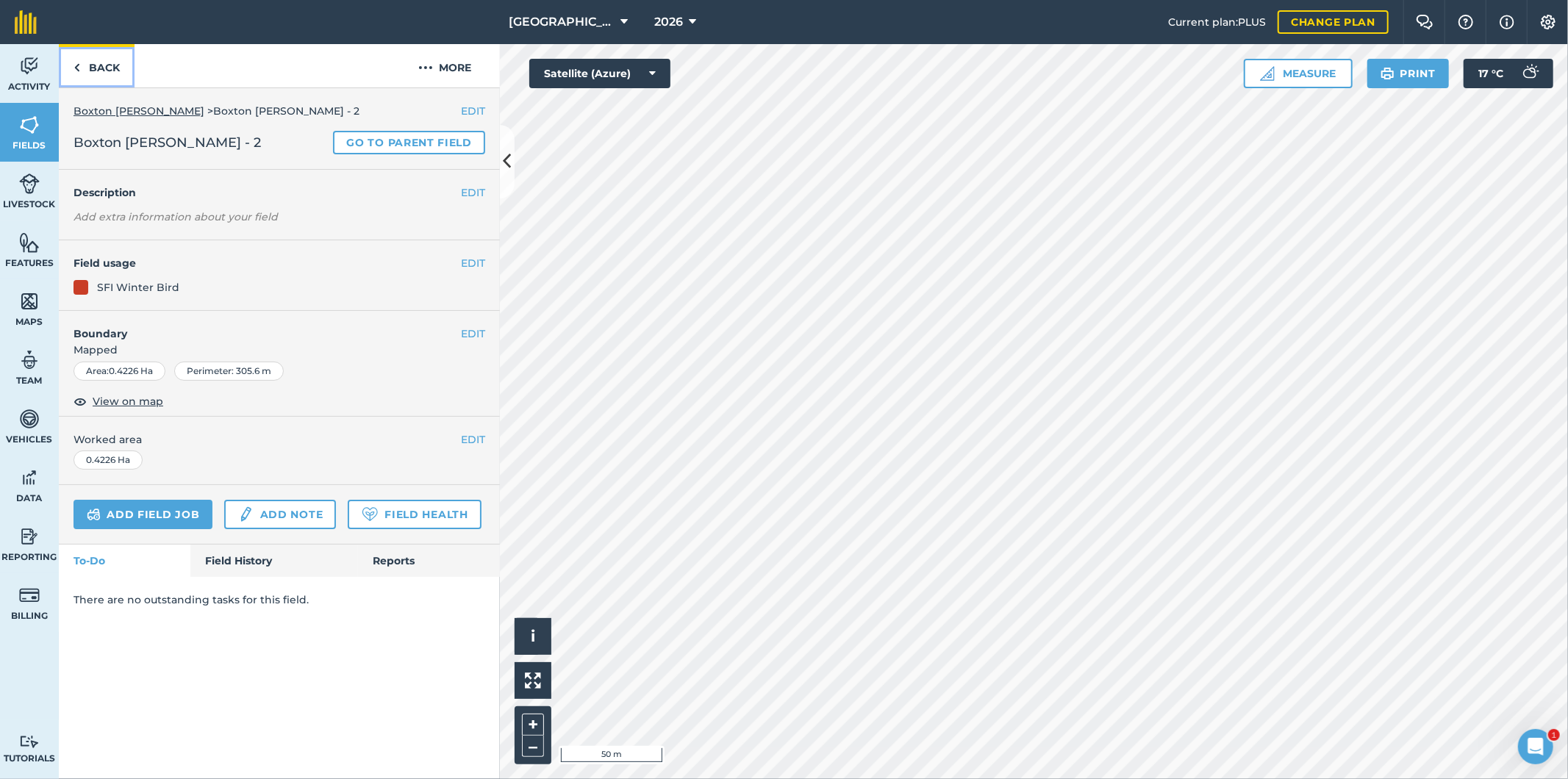 click on "Back" at bounding box center [96, 65] 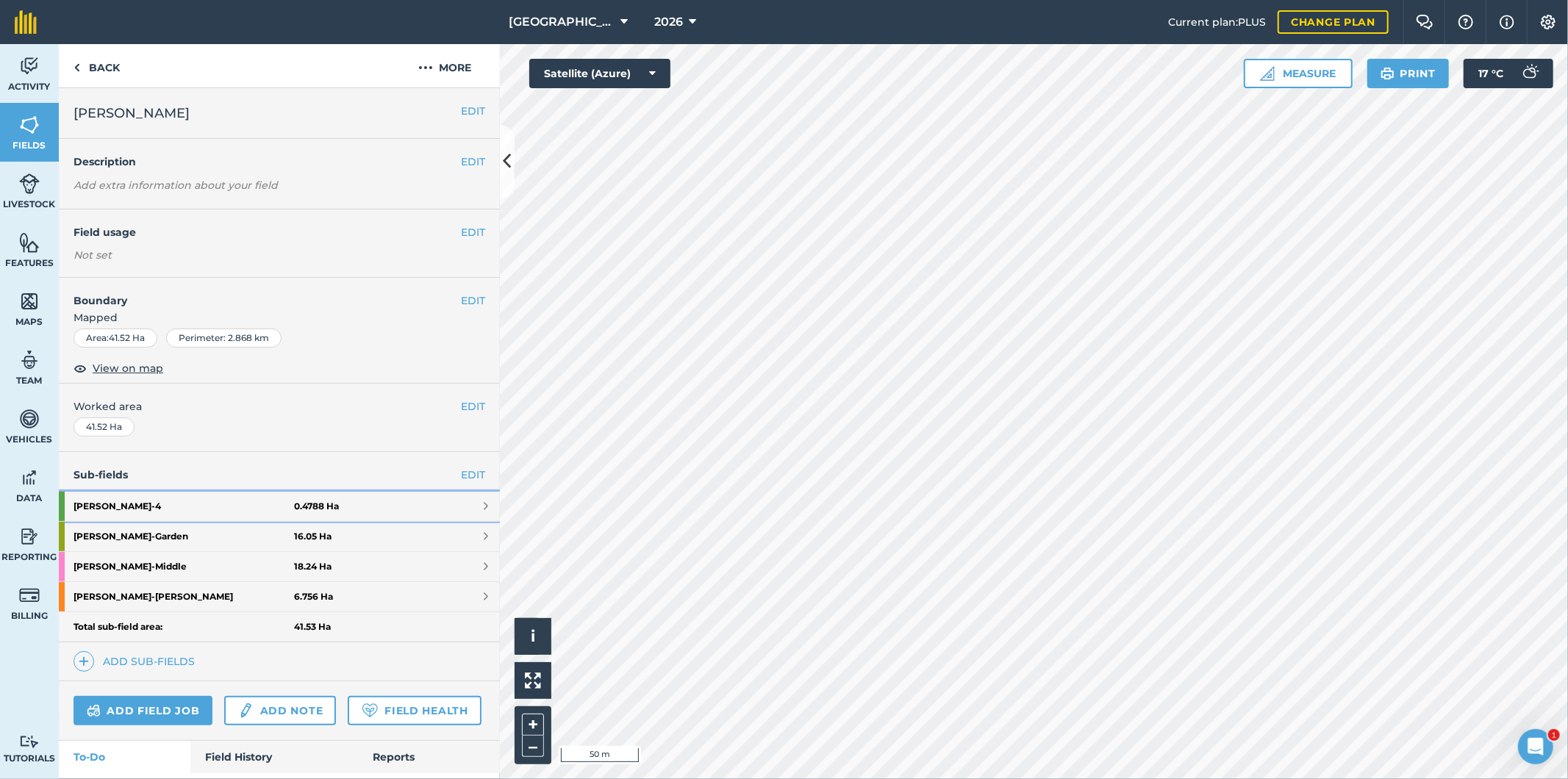 click on "[PERSON_NAME]  -  4 0.4788   Ha" at bounding box center (279, 506) 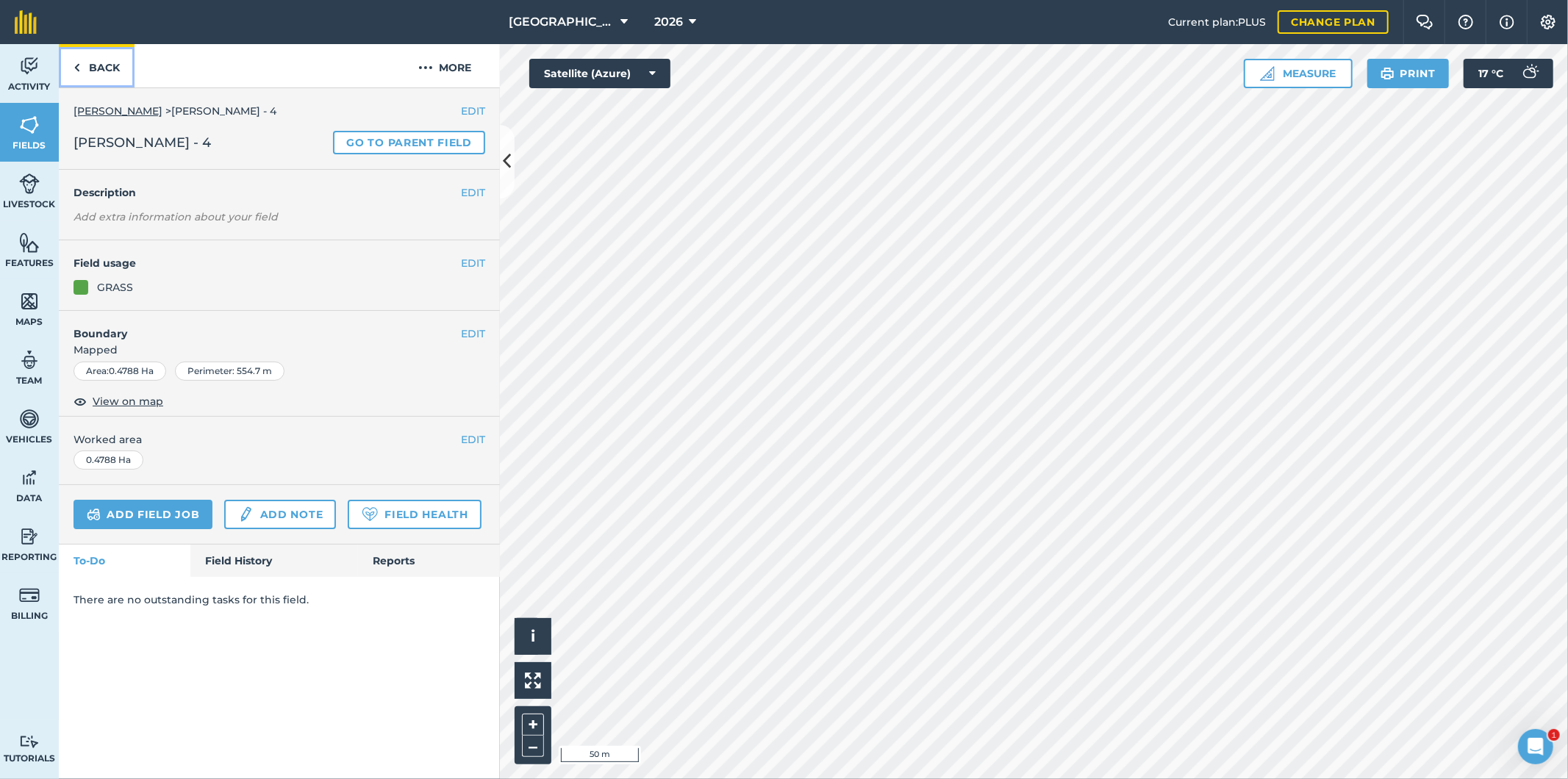 click at bounding box center [76, 68] 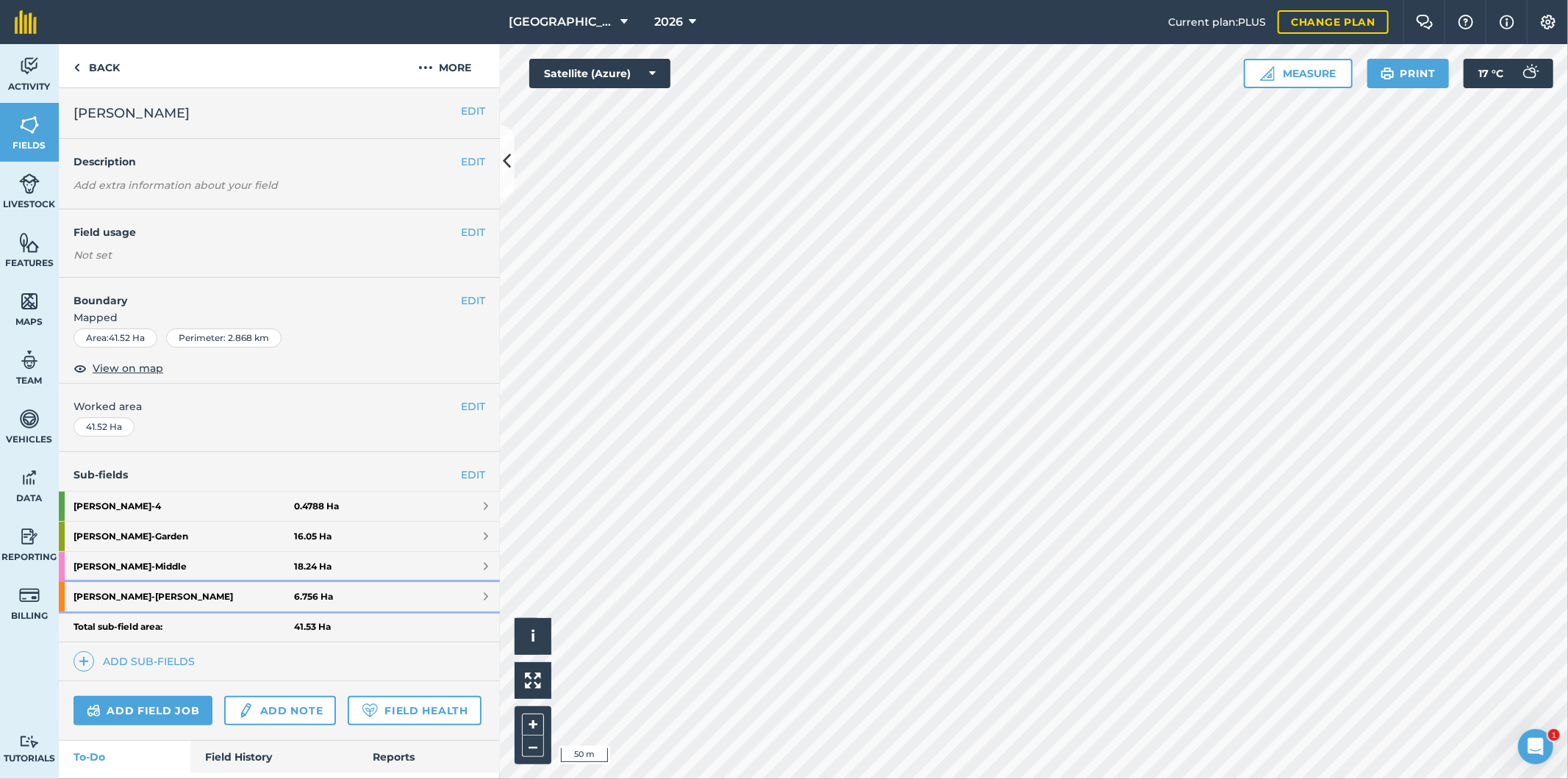 click on "Houghton [PERSON_NAME] 6.756   Ha" at bounding box center [279, 597] 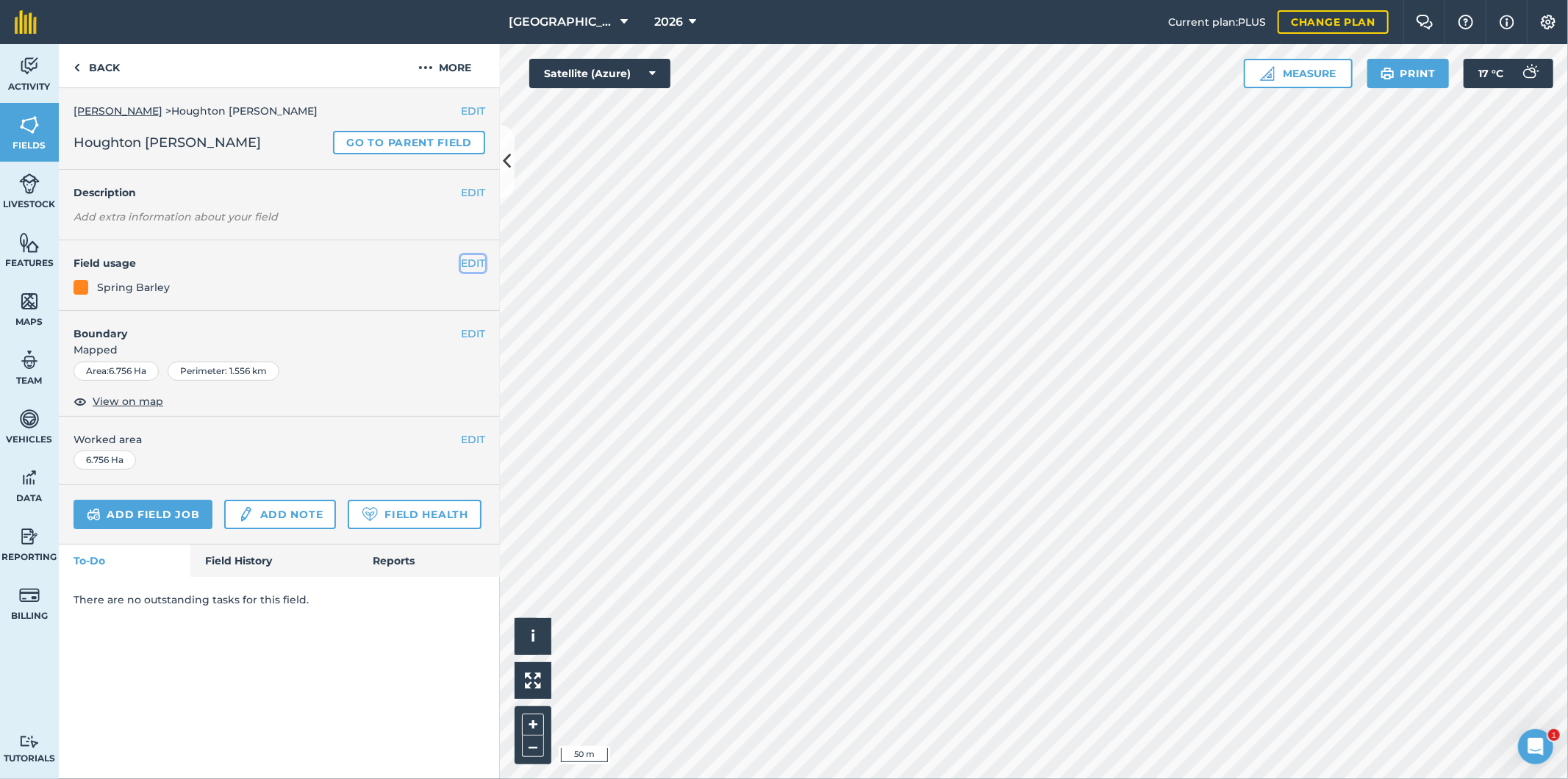 click on "EDIT" at bounding box center [473, 263] 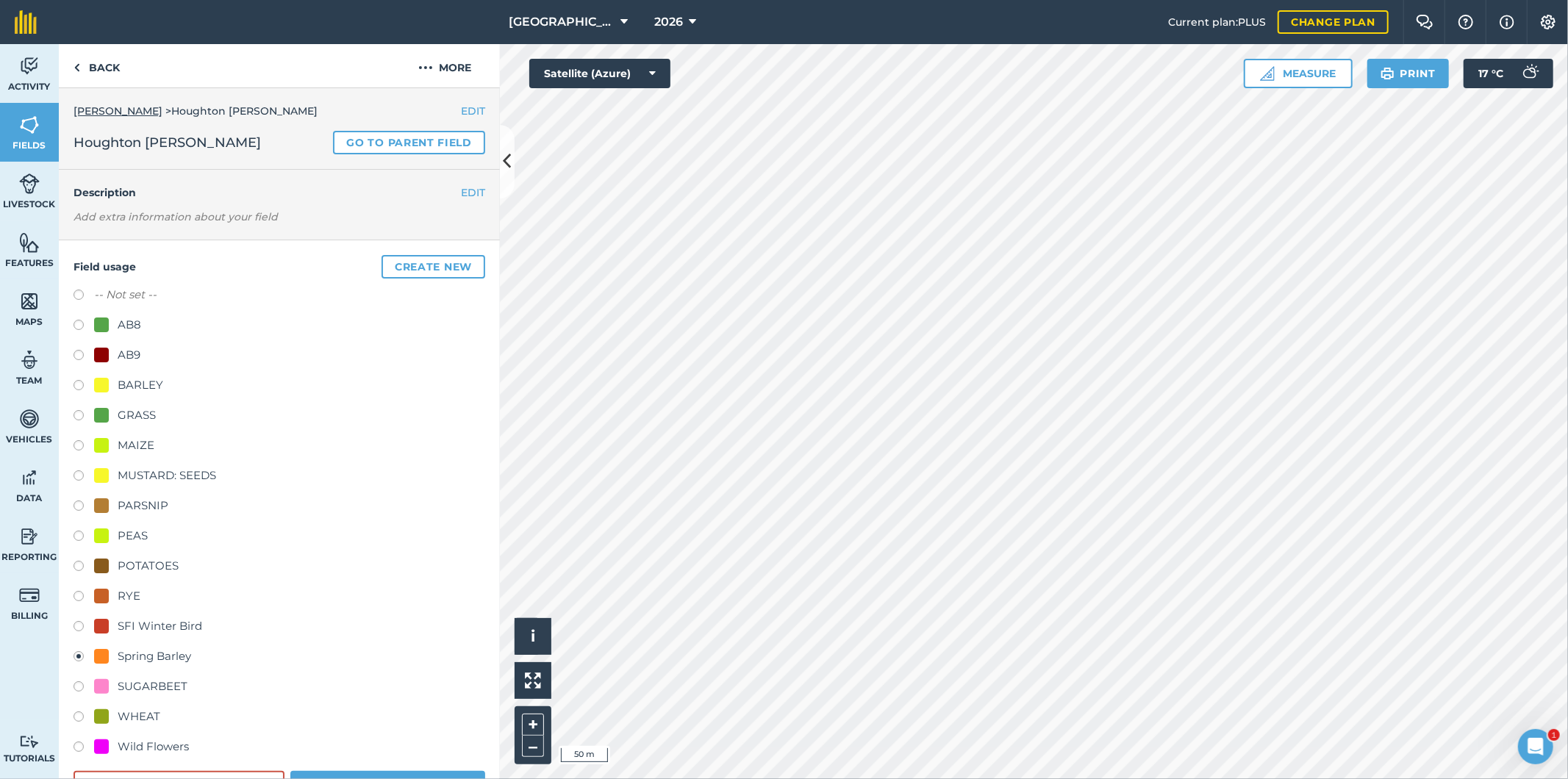 click on "SFI Winter Bird" at bounding box center [160, 626] 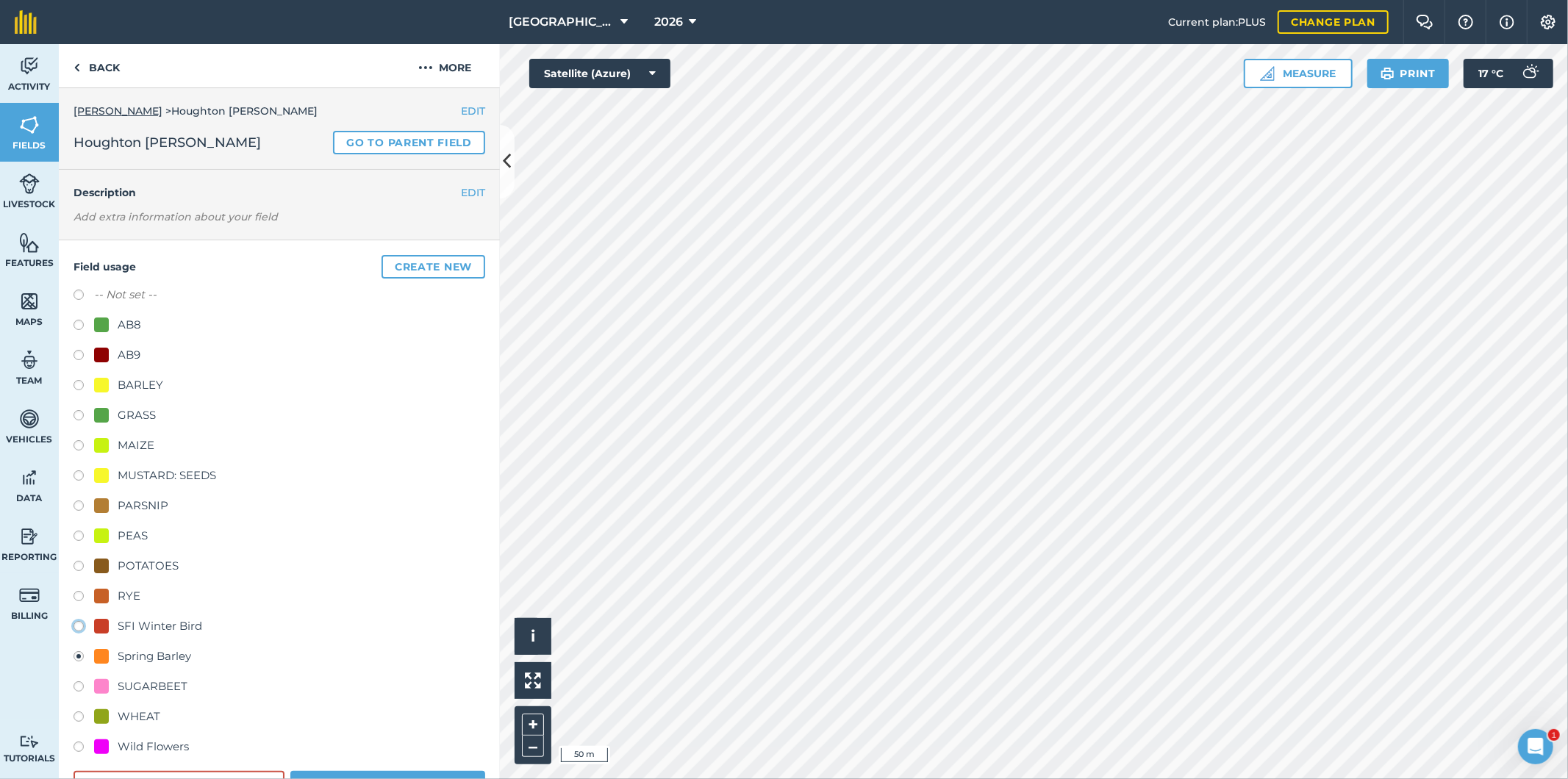 click on "SFI Winter Bird" at bounding box center [-7272, 625] 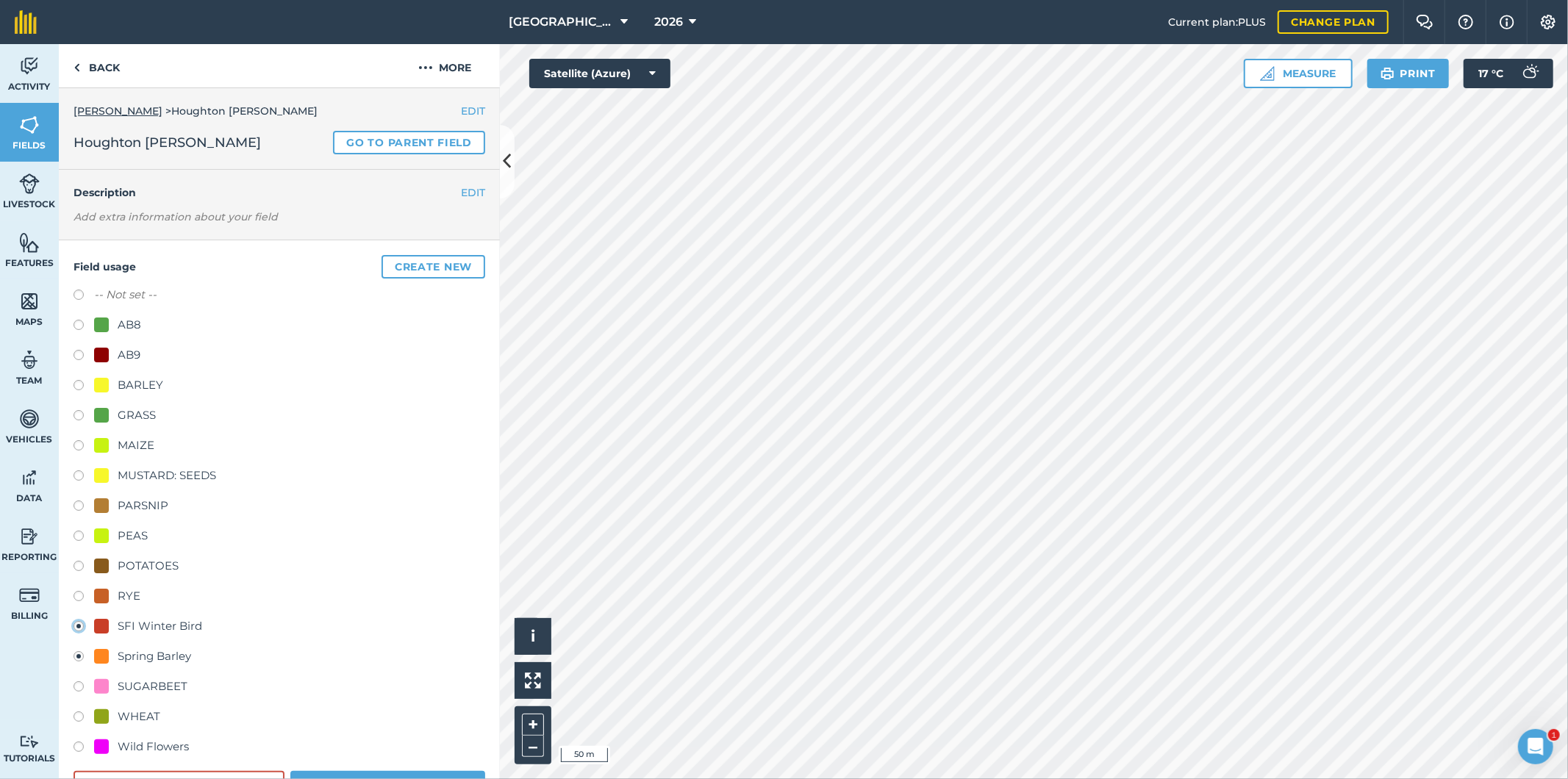 radio on "true" 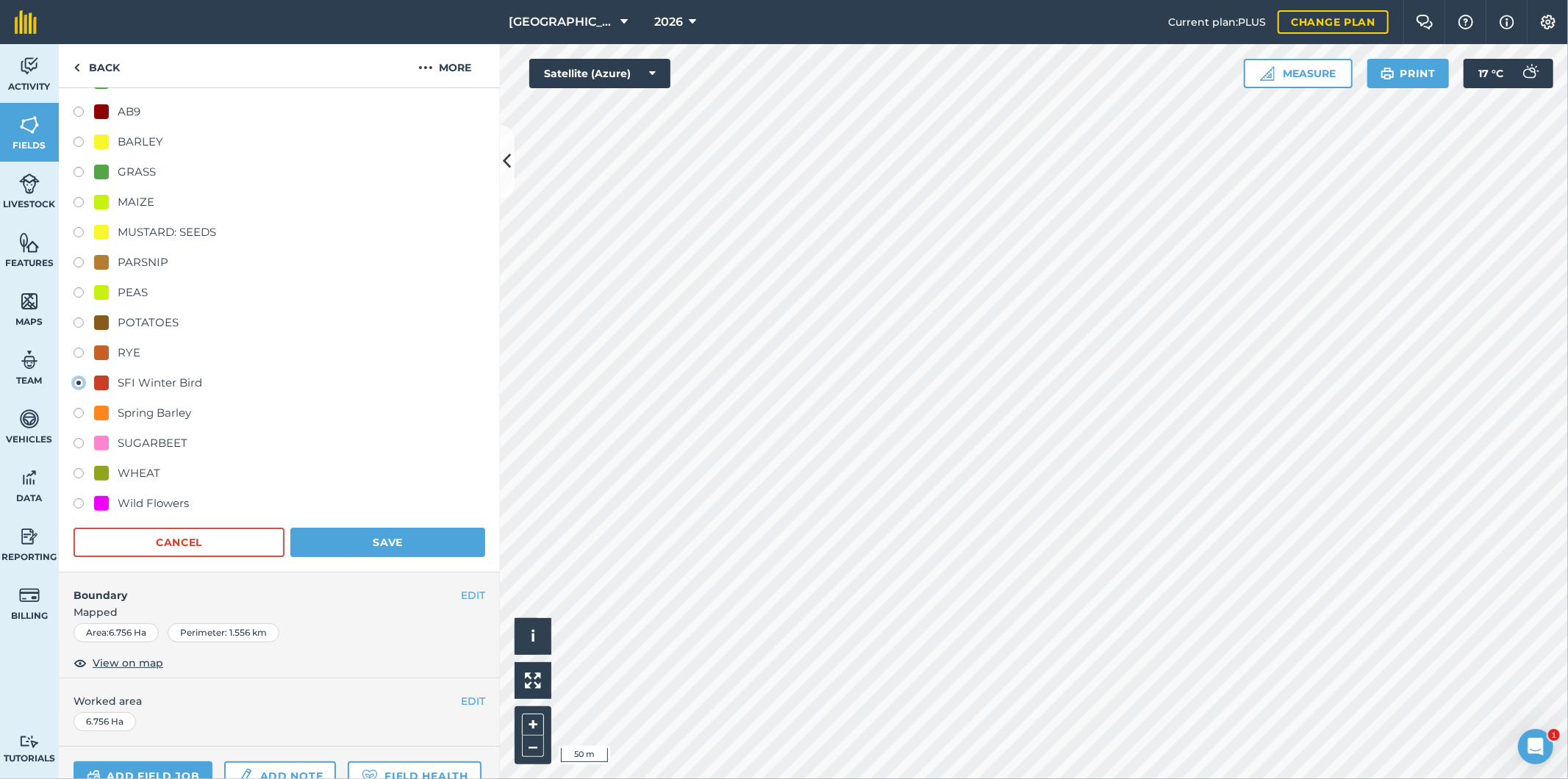 scroll, scrollTop: 245, scrollLeft: 0, axis: vertical 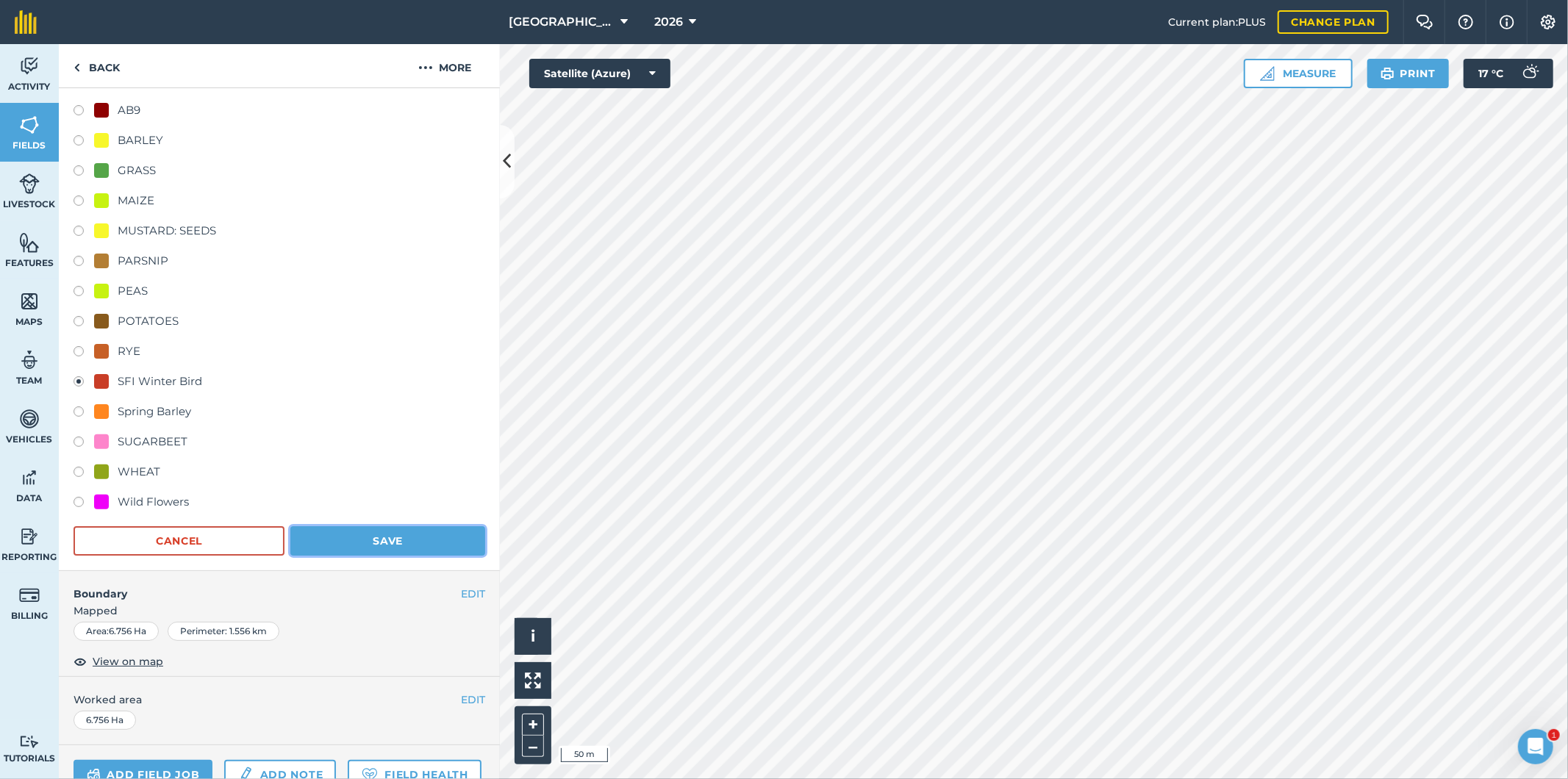click on "Save" at bounding box center (387, 541) 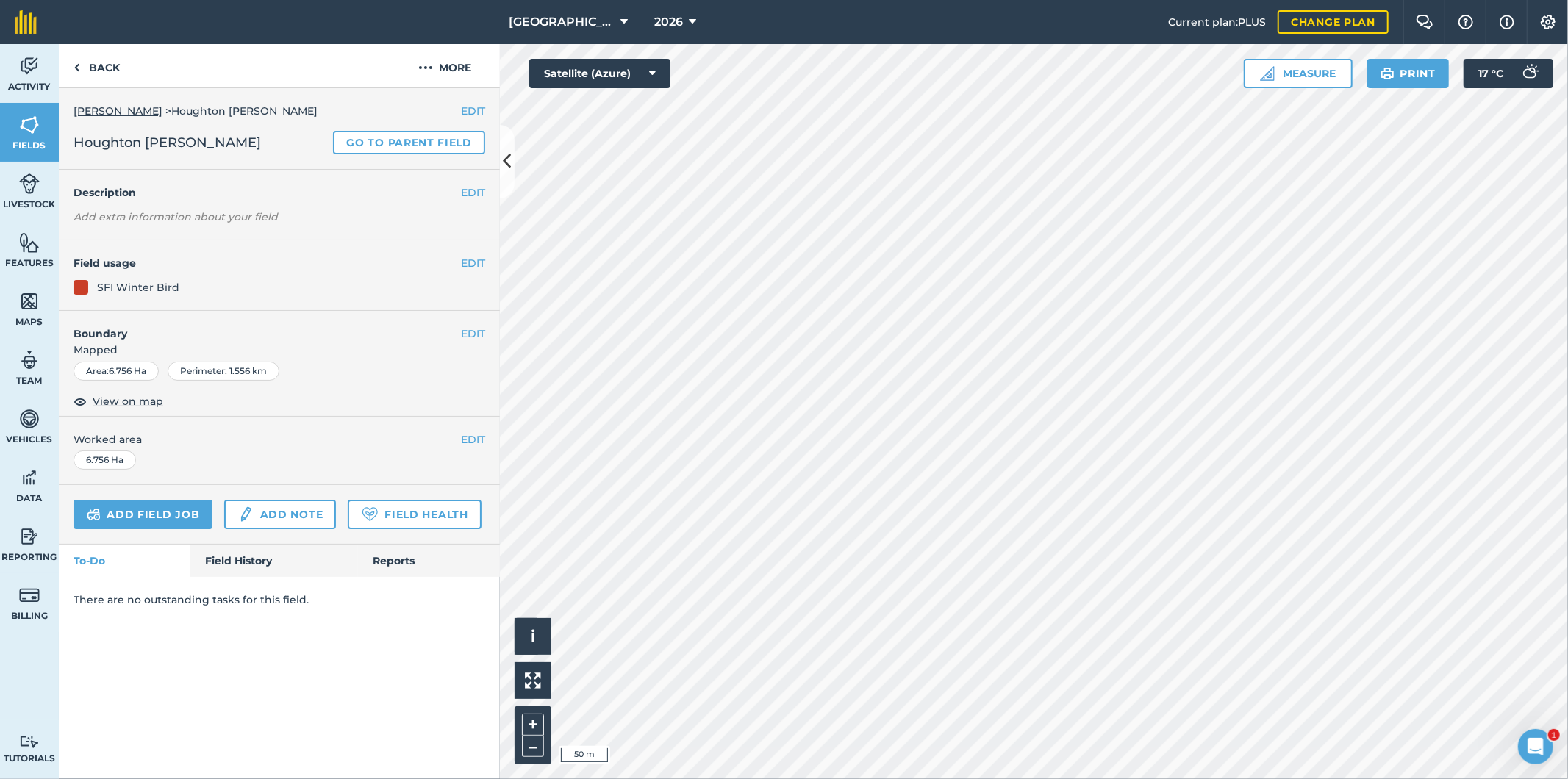 scroll, scrollTop: 0, scrollLeft: 0, axis: both 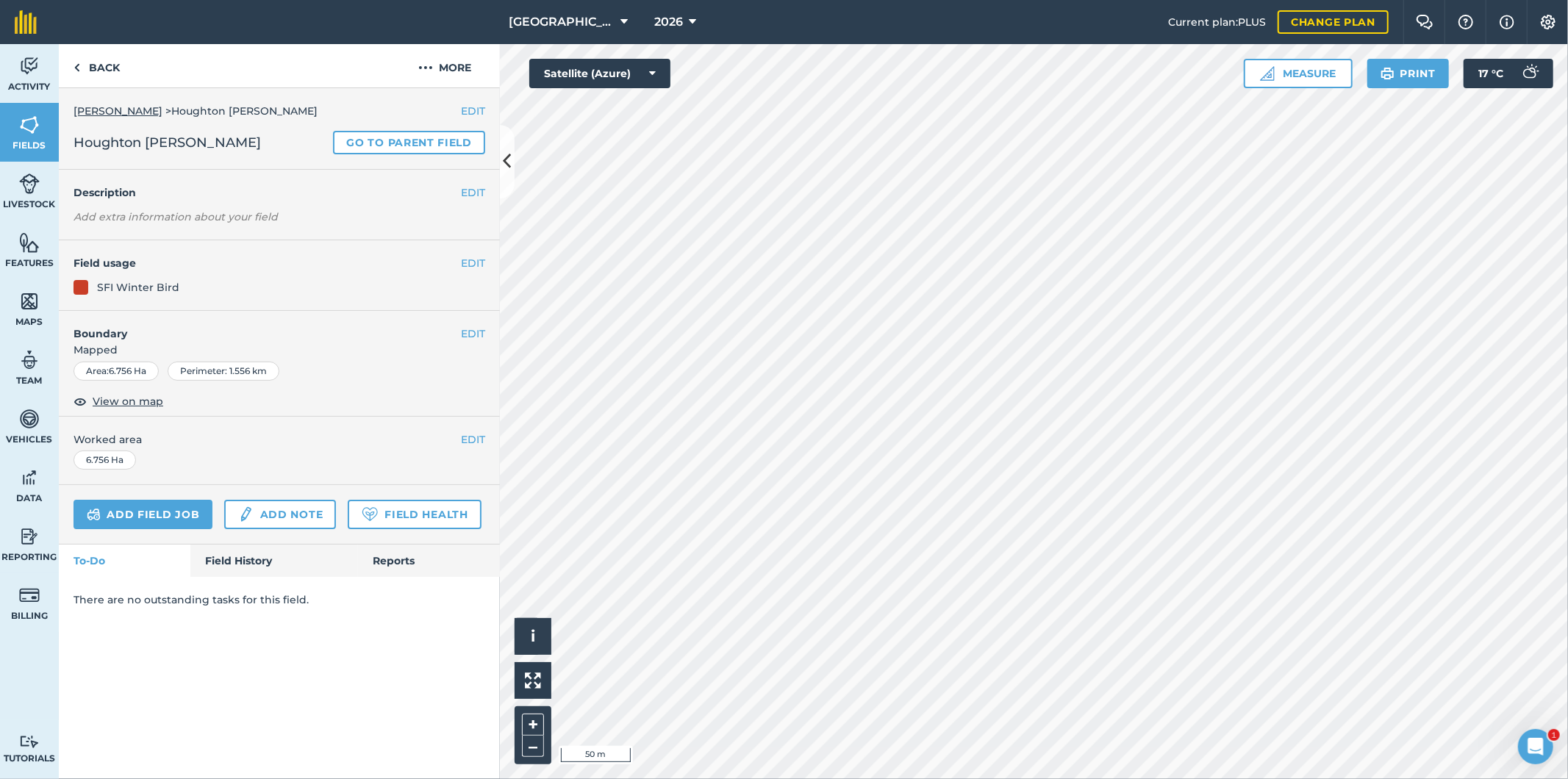 click on "Frizzleton Farm 2026 Current plan :  PLUS   Change plan Farm Chat Help Info Settings Frizzleton Farm  -  2026 Reproduced with the permission of  Microsoft Printed on  [DATE] Field usages No usage set AB8 AB9 BARLEY GRASS MAIZE MUSTARD: SEEDS PARSNIP PEAS POTATOES RYE SFI Winter Bird Spring Barley SUGARBEET WHEAT Wild Flowers Feature types Grainstore Irrigation Margin Powerline Activity Fields Livestock Features Maps Team Vehicles Data Reporting Billing Tutorials Tutorials   Back   More EDIT [PERSON_NAME]   >  [PERSON_NAME] [PERSON_NAME] [PERSON_NAME] [PERSON_NAME] Go to parent field EDIT Description Add extra information about your field EDIT Field usage SFI Winter Bird EDIT Boundary   Mapped Area :  6.756   Ha Perimeter :   1.556   km   View on map EDIT Worked area 6.756   Ha Add field job Add note   Field Health To-Do Field History Reports There are no outstanding tasks for this field. Hello i © 2025 TomTom, Microsoft 50 m + – Satellite (Azure) Measure Print 17   ° C" at bounding box center (784, 390) 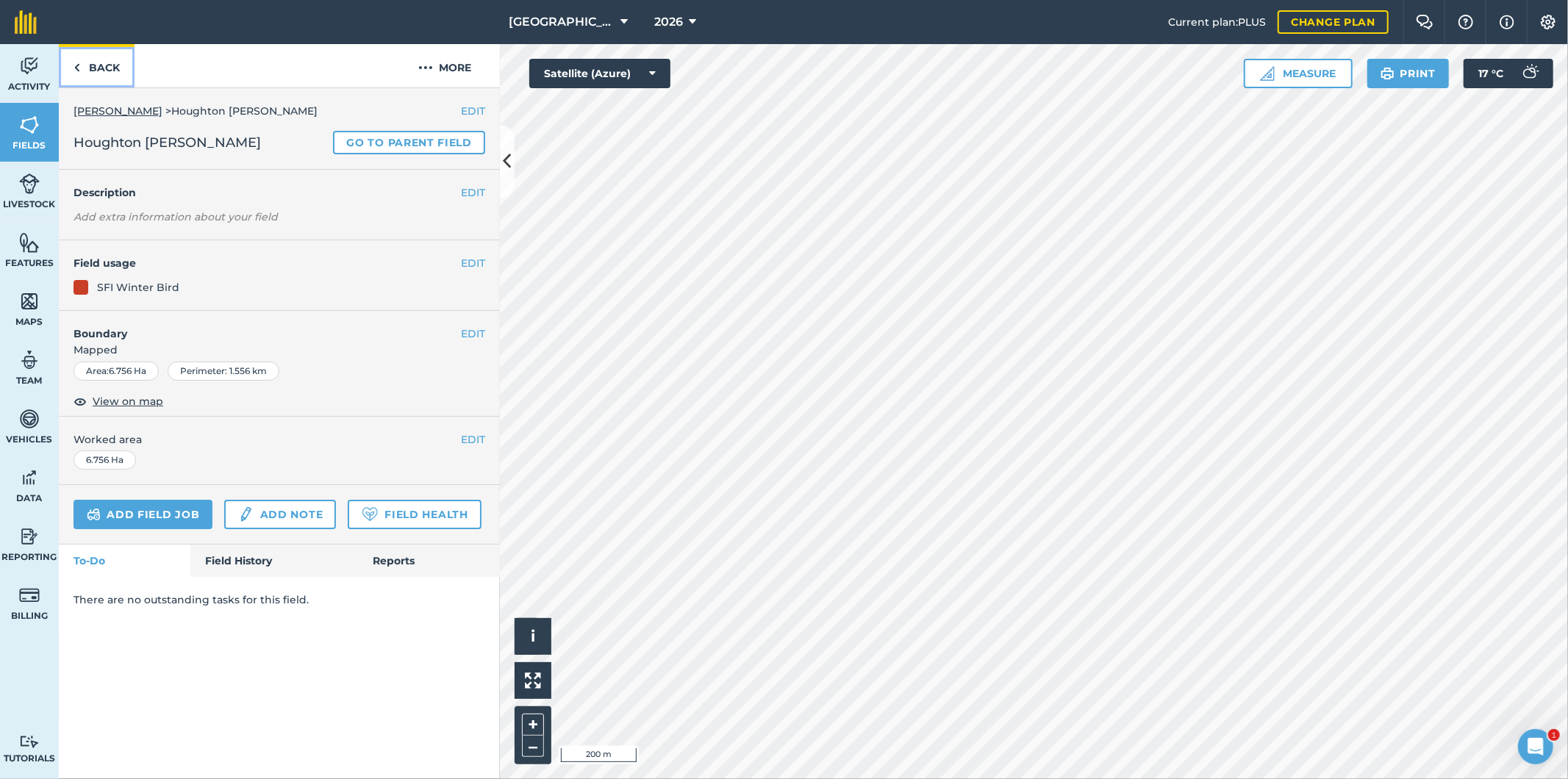 click on "Back" at bounding box center (96, 65) 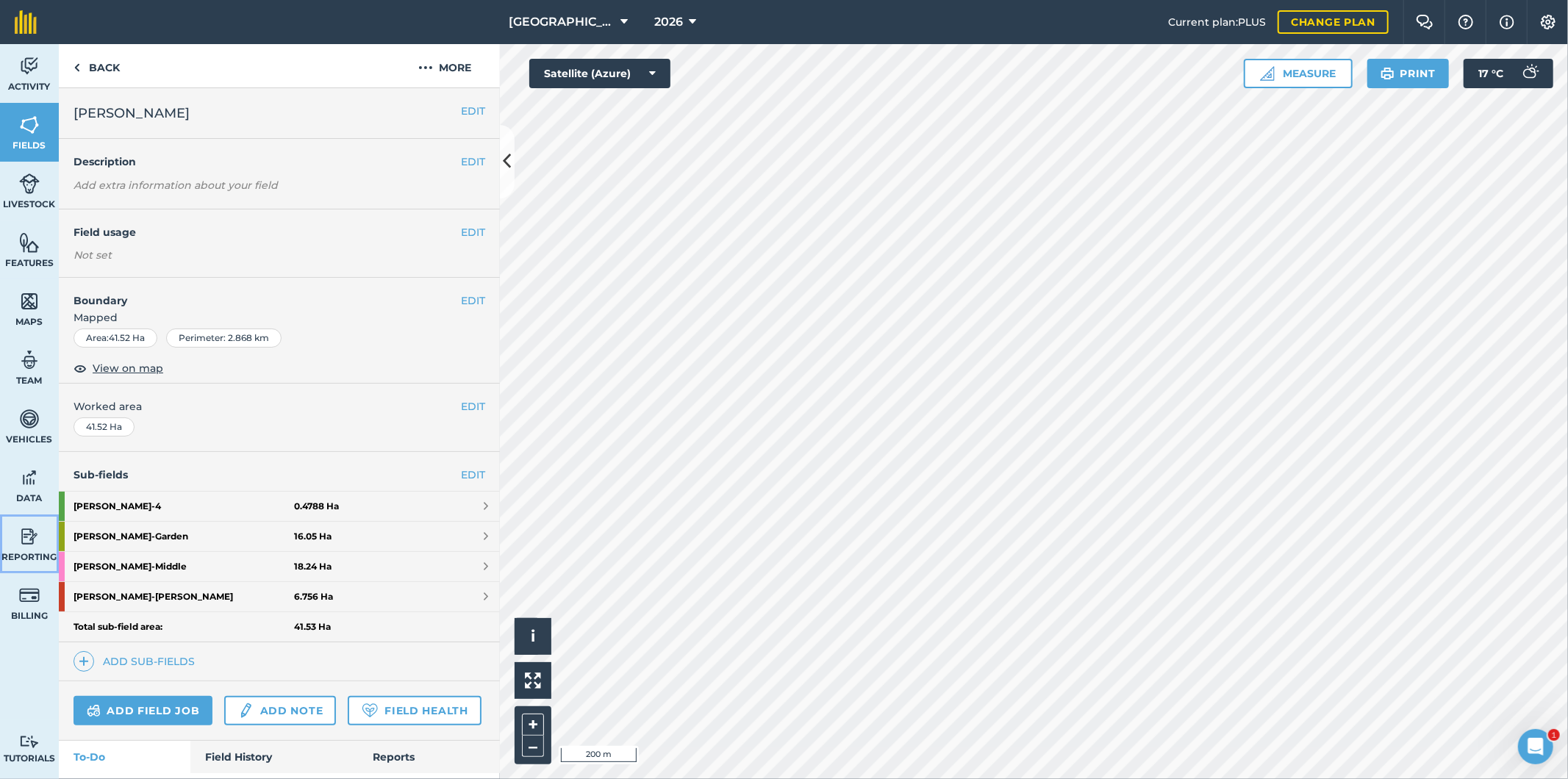 click at bounding box center [29, 536] 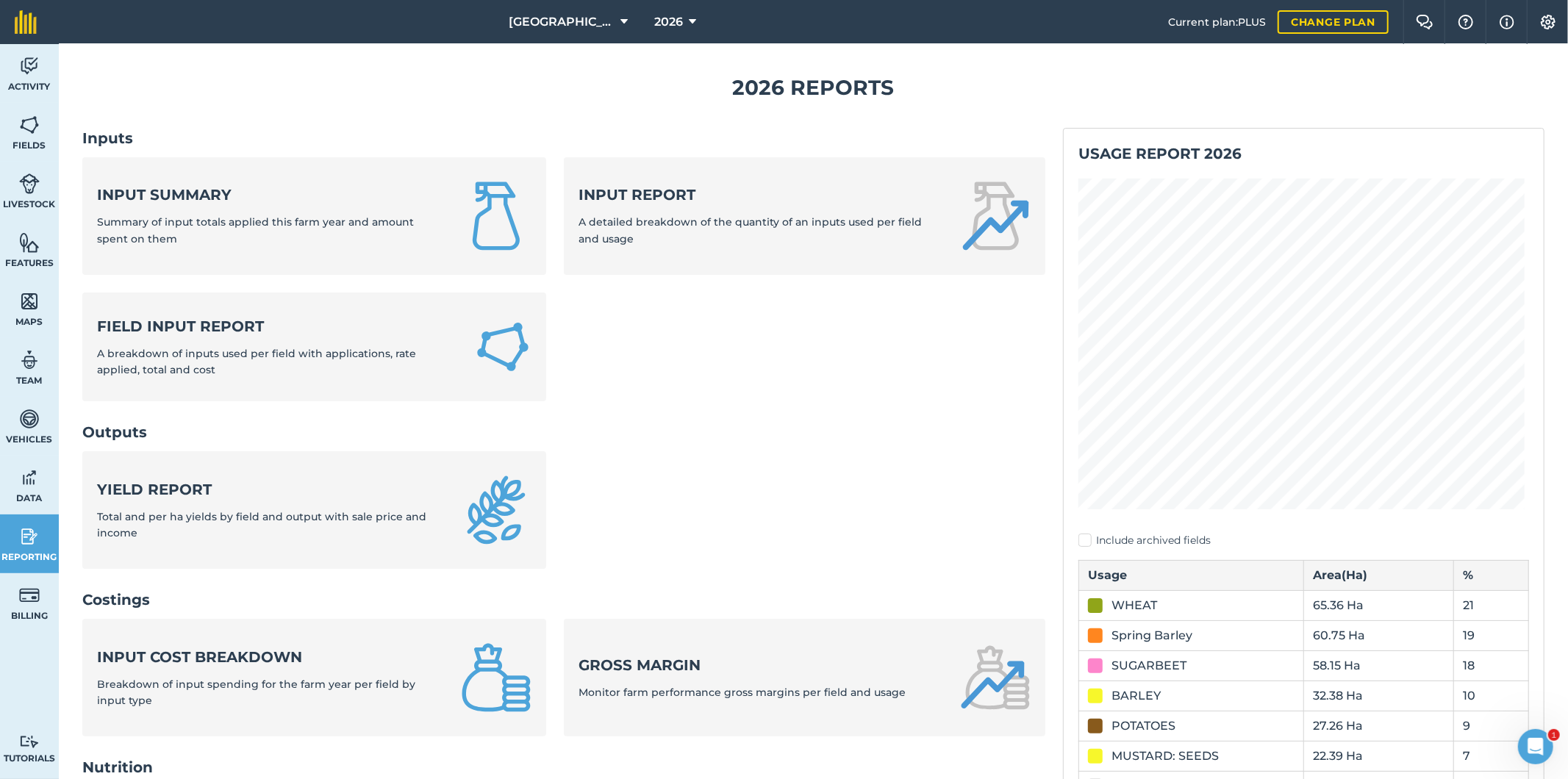 scroll, scrollTop: 0, scrollLeft: 0, axis: both 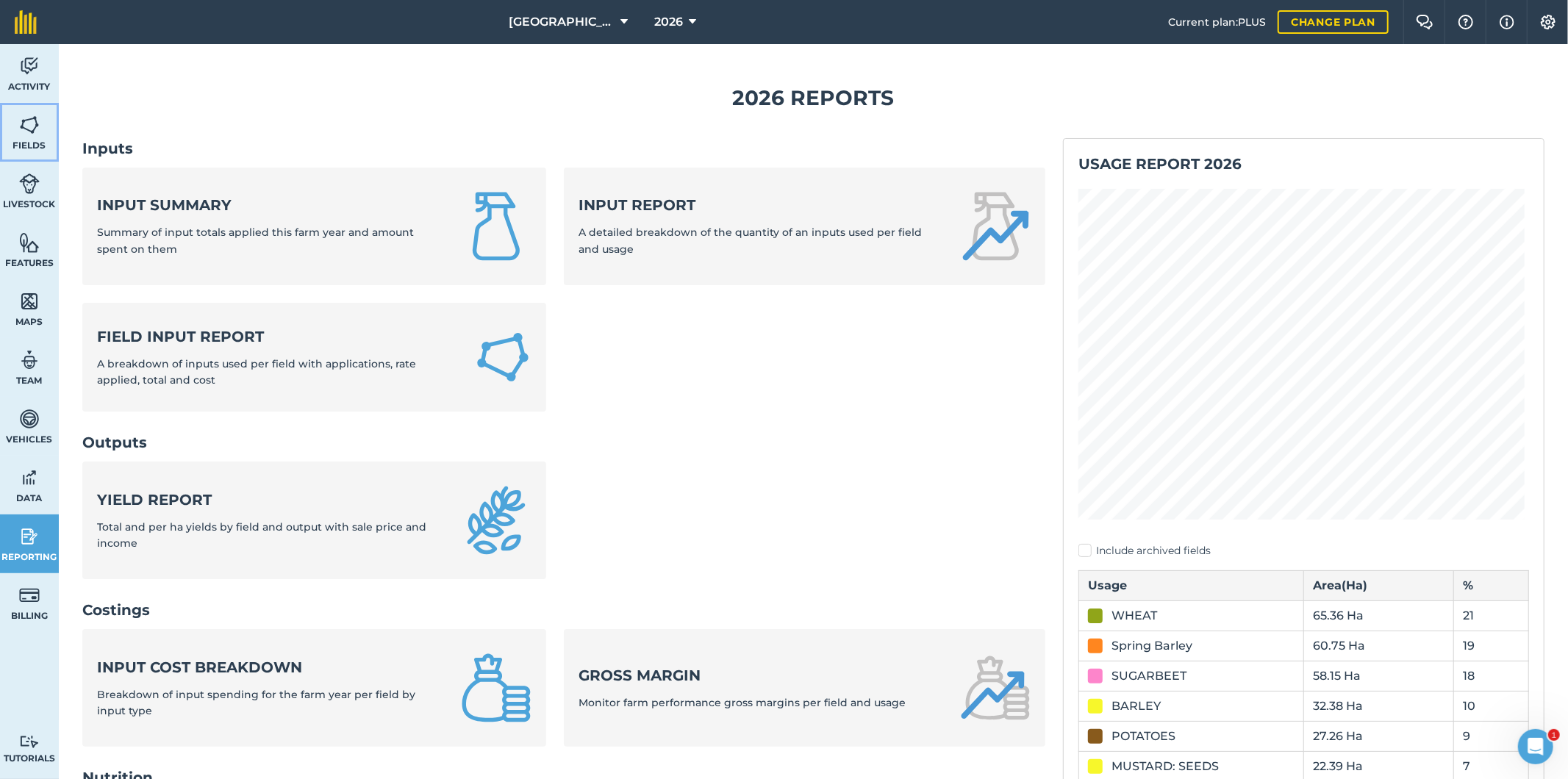 click at bounding box center (29, 125) 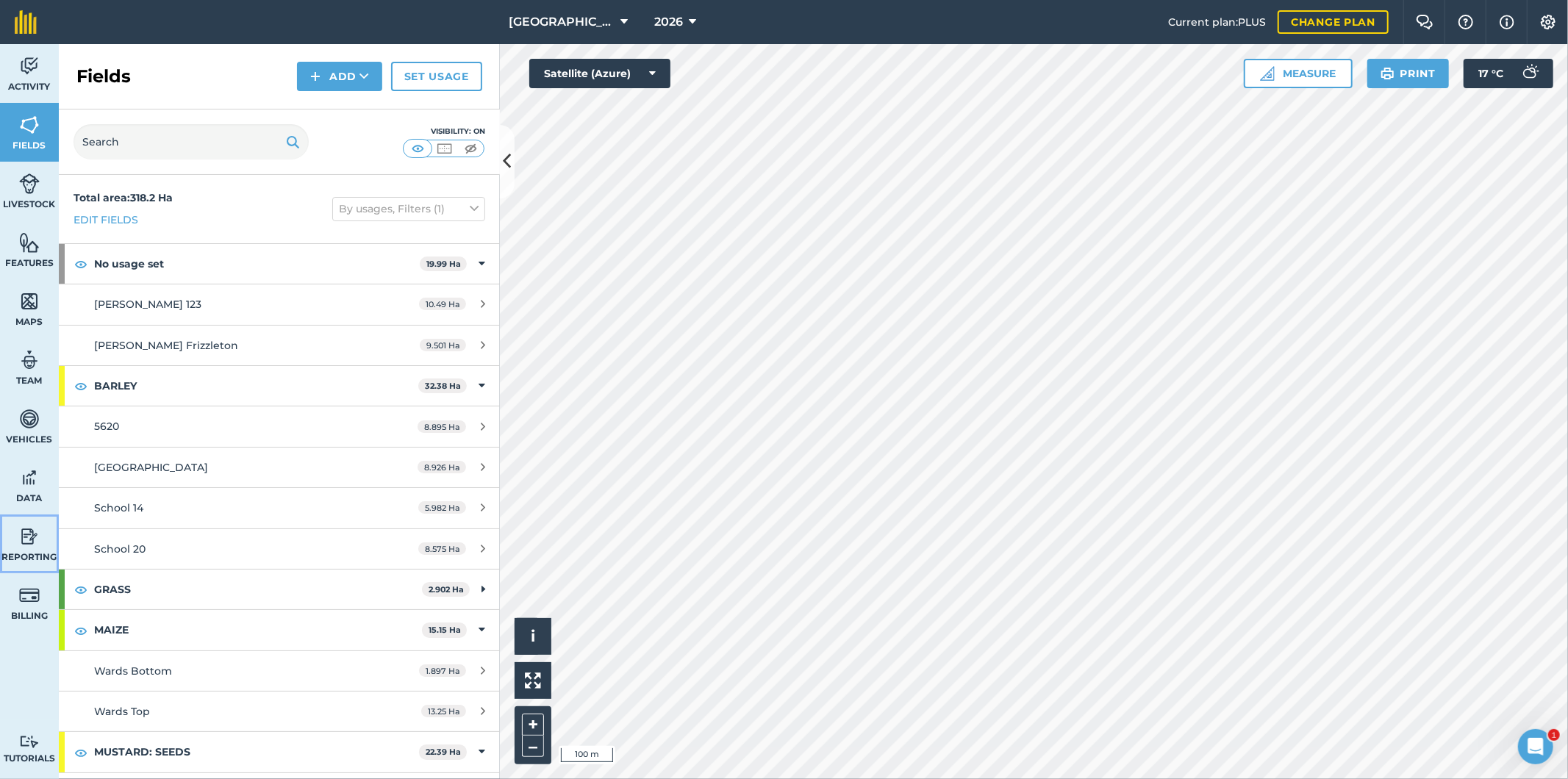 click on "Reporting" at bounding box center [29, 544] 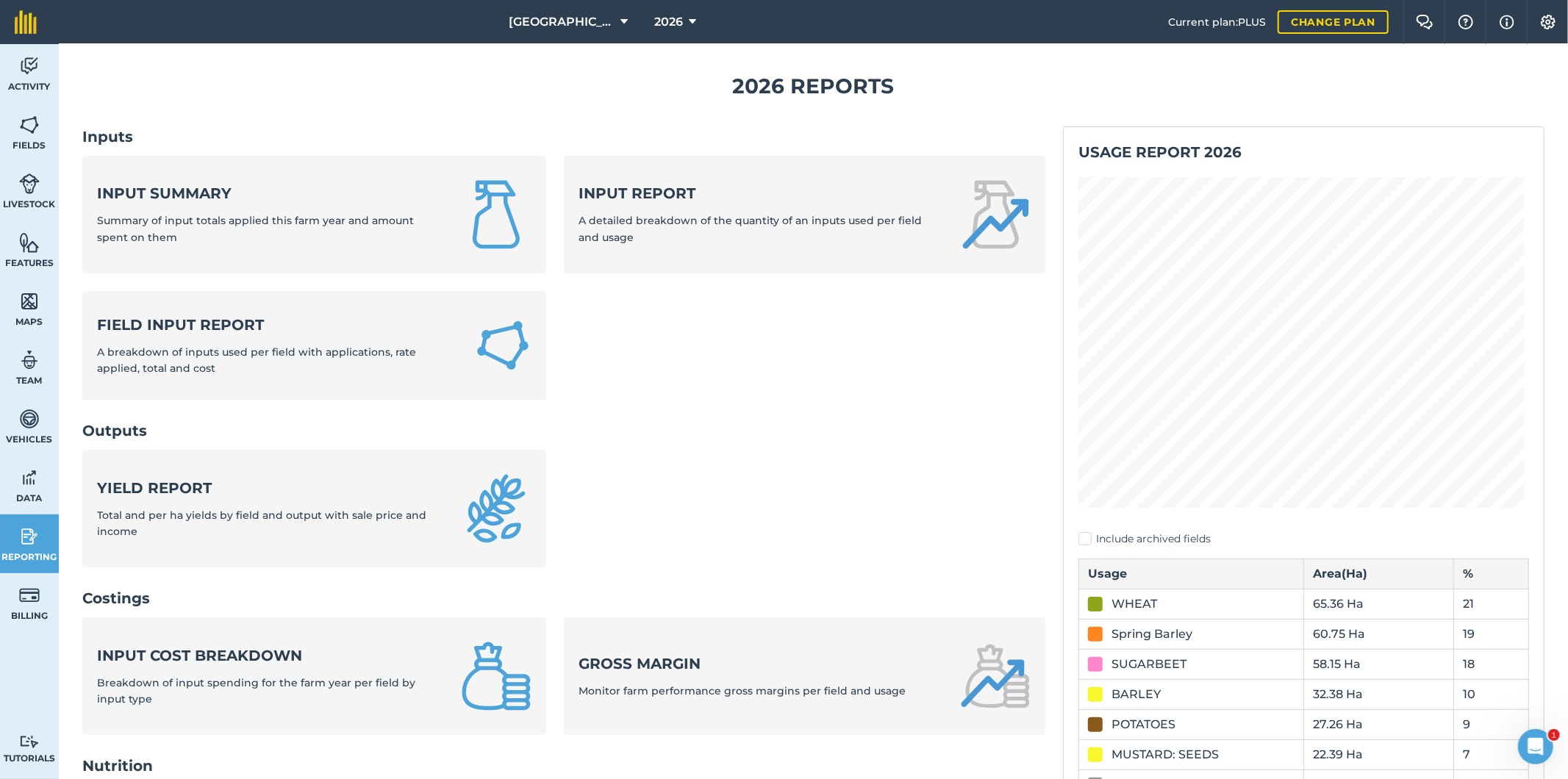 scroll, scrollTop: 0, scrollLeft: 0, axis: both 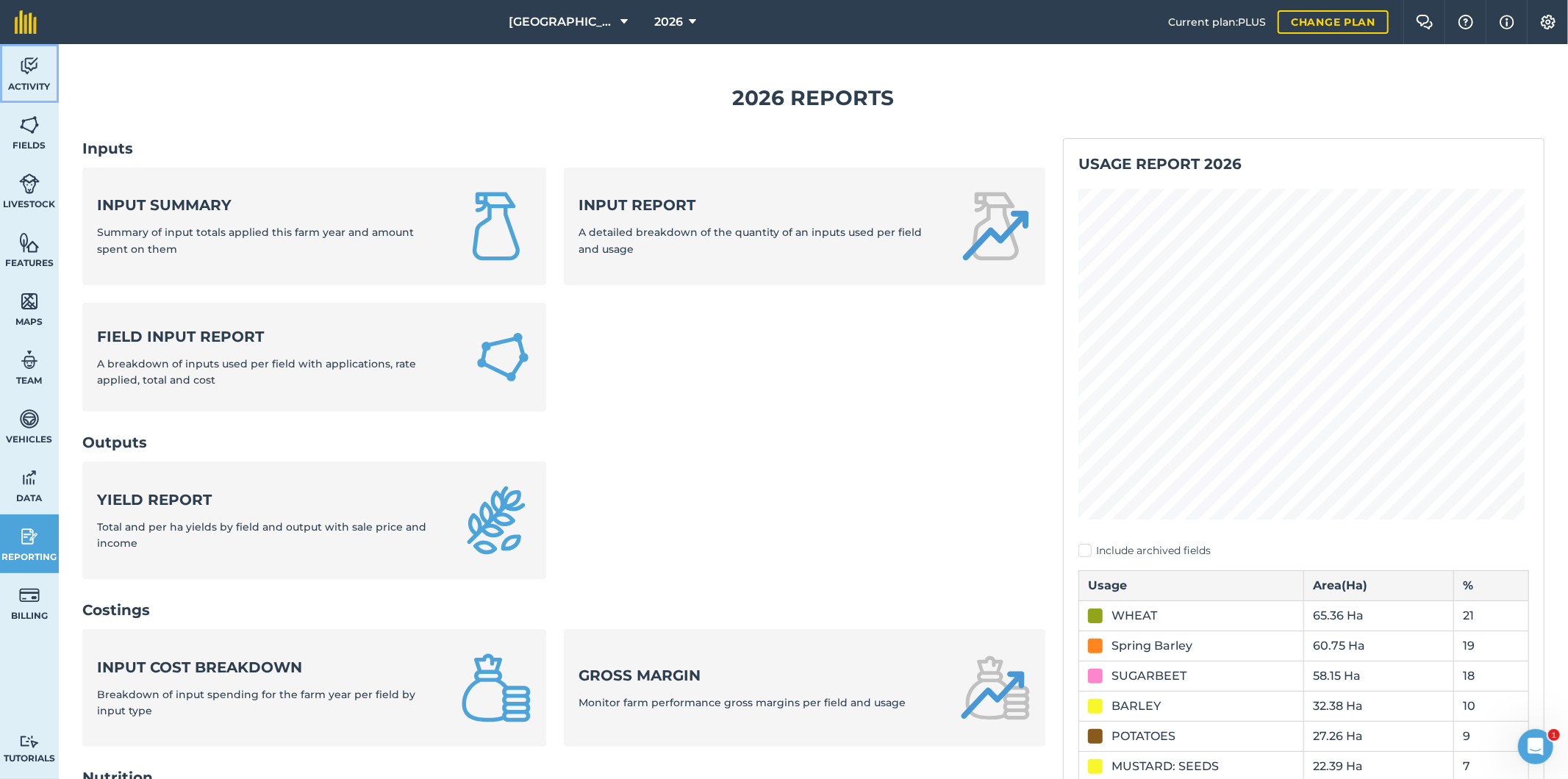 click on "Activity" at bounding box center (29, 87) 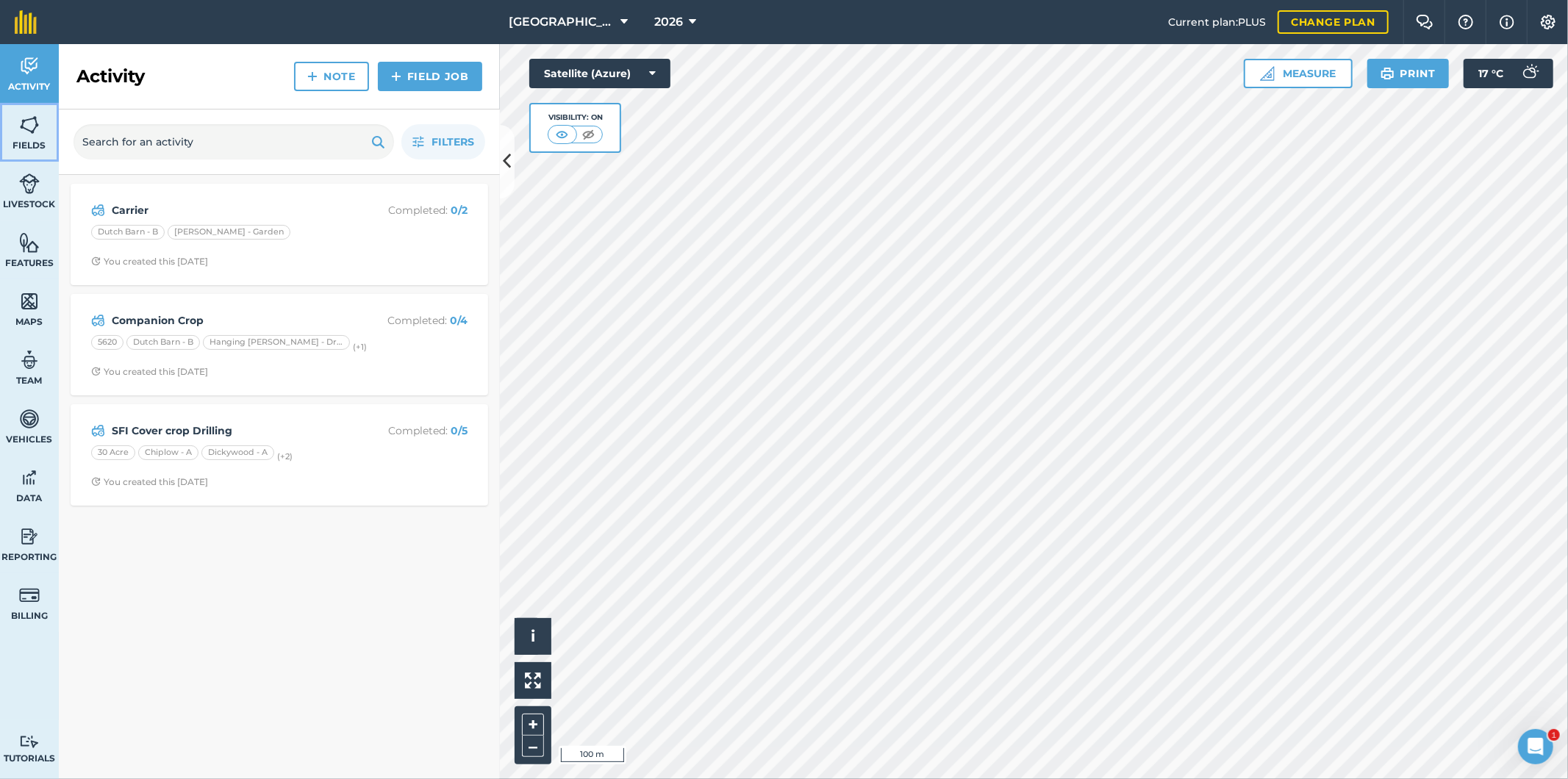 click on "Fields" at bounding box center (29, 132) 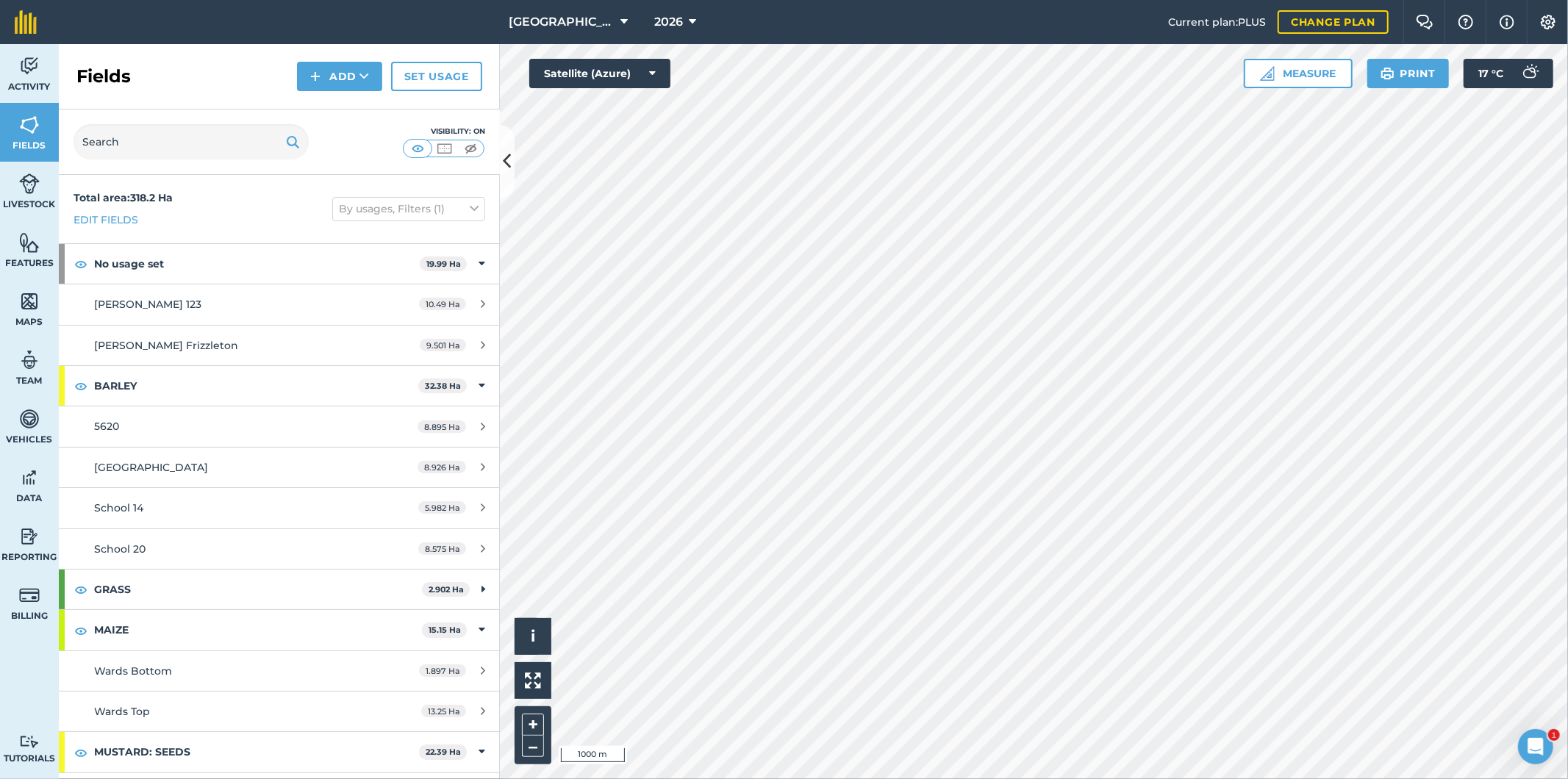 click on "Frizzleton Farm 2026 Current plan :  PLUS   Change plan Farm Chat Help Info Settings Frizzleton Farm  -  2026 Reproduced with the permission of  Microsoft Printed on  [DATE] Field usages No usage set AB8 AB9 BARLEY GRASS MAIZE MUSTARD: SEEDS PARSNIP PEAS POTATOES RYE SFI Winter Bird Spring Barley SUGARBEET WHEAT Wild Flowers Feature types Grainstore Irrigation Margin Powerline Activity Fields Livestock Features Maps Team Vehicles Data Reporting Billing Tutorials Tutorials Fields   Add   Set usage Visibility: On Total area :  318.2   Ha Edit fields By usages, Filters (1) No usage set 19.99   [PERSON_NAME] 123 10.49   [PERSON_NAME] Frizzleton 9.501   [PERSON_NAME] 32.38   Ha 5620 8.895   [GEOGRAPHIC_DATA] 8.926   [GEOGRAPHIC_DATA] 14 5.982   [GEOGRAPHIC_DATA] 20 8.575   Ha GRASS 2.902   Ha Borehole 0.1598   Ha Chiplow - 1 0.7646   Ha Hanging [PERSON_NAME] - 1 0.1874   Ha [PERSON_NAME] - 4 0.4788   [GEOGRAPHIC_DATA] 1.009   Ha Scrubs 0.302   Ha MAIZE 15.15   Ha Wards Bottom 1.897   Ha Wards Top 13.25   Ha MUSTARD: SEEDS 22.39   Ha 22.39" at bounding box center (784, 390) 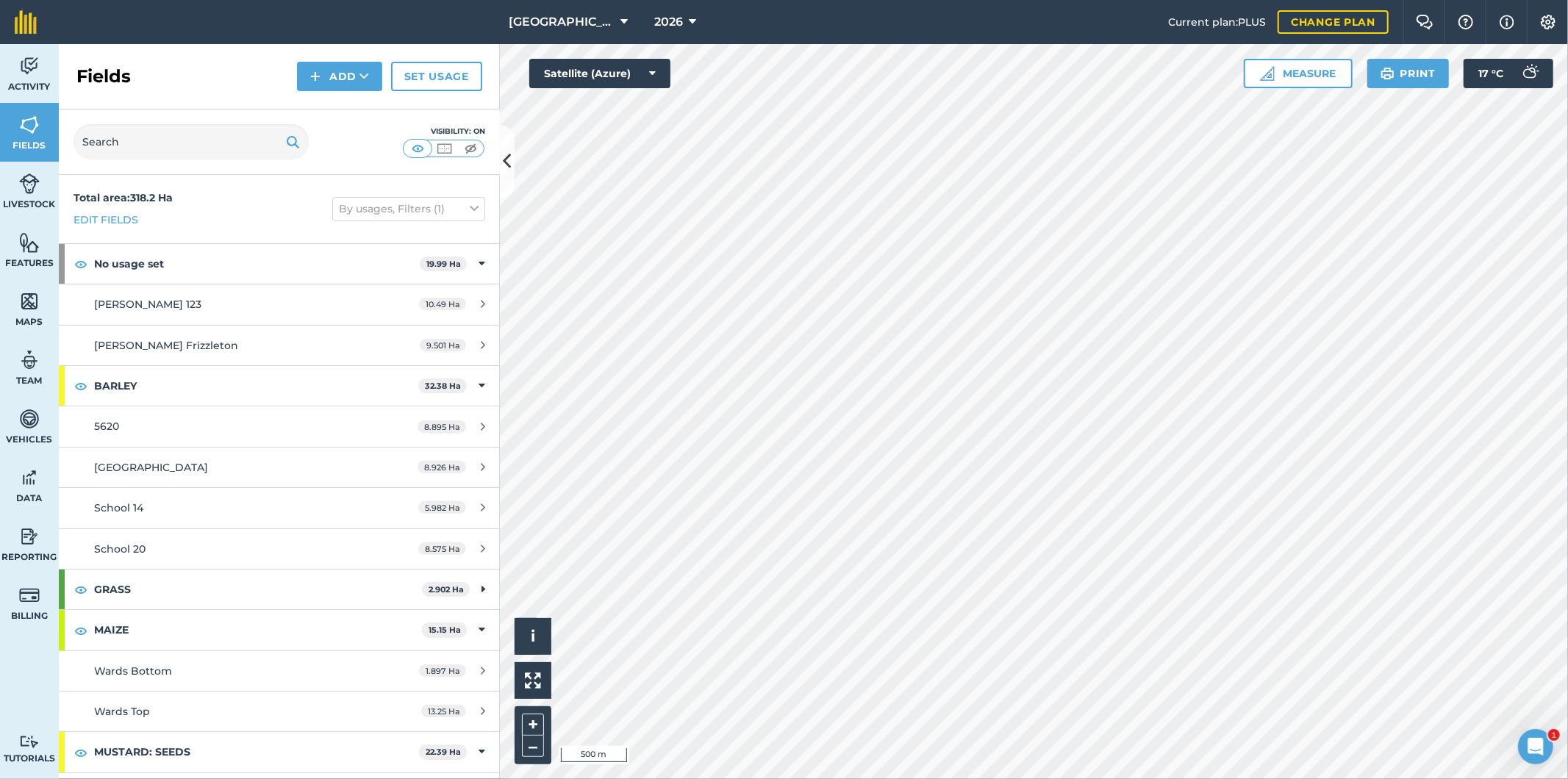 click on "Frizzleton Farm 2026 Current plan :  PLUS   Change plan Farm Chat Help Info Settings Frizzleton Farm  -  2026 Reproduced with the permission of  Microsoft Printed on  [DATE] Field usages No usage set AB8 AB9 BARLEY GRASS MAIZE MUSTARD: SEEDS PARSNIP PEAS POTATOES RYE SFI Winter Bird Spring Barley SUGARBEET WHEAT Wild Flowers Feature types Grainstore Irrigation Margin Powerline Activity Fields Livestock Features Maps Team Vehicles Data Reporting Billing Tutorials Tutorials Fields   Add   Set usage Visibility: On Total area :  318.2   Ha Edit fields By usages, Filters (1) No usage set 19.99   [PERSON_NAME] 123 10.49   [PERSON_NAME] Frizzleton 9.501   [PERSON_NAME] 32.38   Ha 5620 8.895   [GEOGRAPHIC_DATA] 8.926   [GEOGRAPHIC_DATA] 14 5.982   [GEOGRAPHIC_DATA] 20 8.575   Ha GRASS 2.902   Ha Borehole 0.1598   Ha Chiplow - 1 0.7646   Ha Hanging [PERSON_NAME] - 1 0.1874   Ha [PERSON_NAME] - 4 0.4788   [GEOGRAPHIC_DATA] 1.009   Ha Scrubs 0.302   Ha MAIZE 15.15   Ha Wards Bottom 1.897   Ha Wards Top 13.25   Ha MUSTARD: SEEDS 22.39   Ha Dutch Barn - A 22.39" at bounding box center (784, 390) 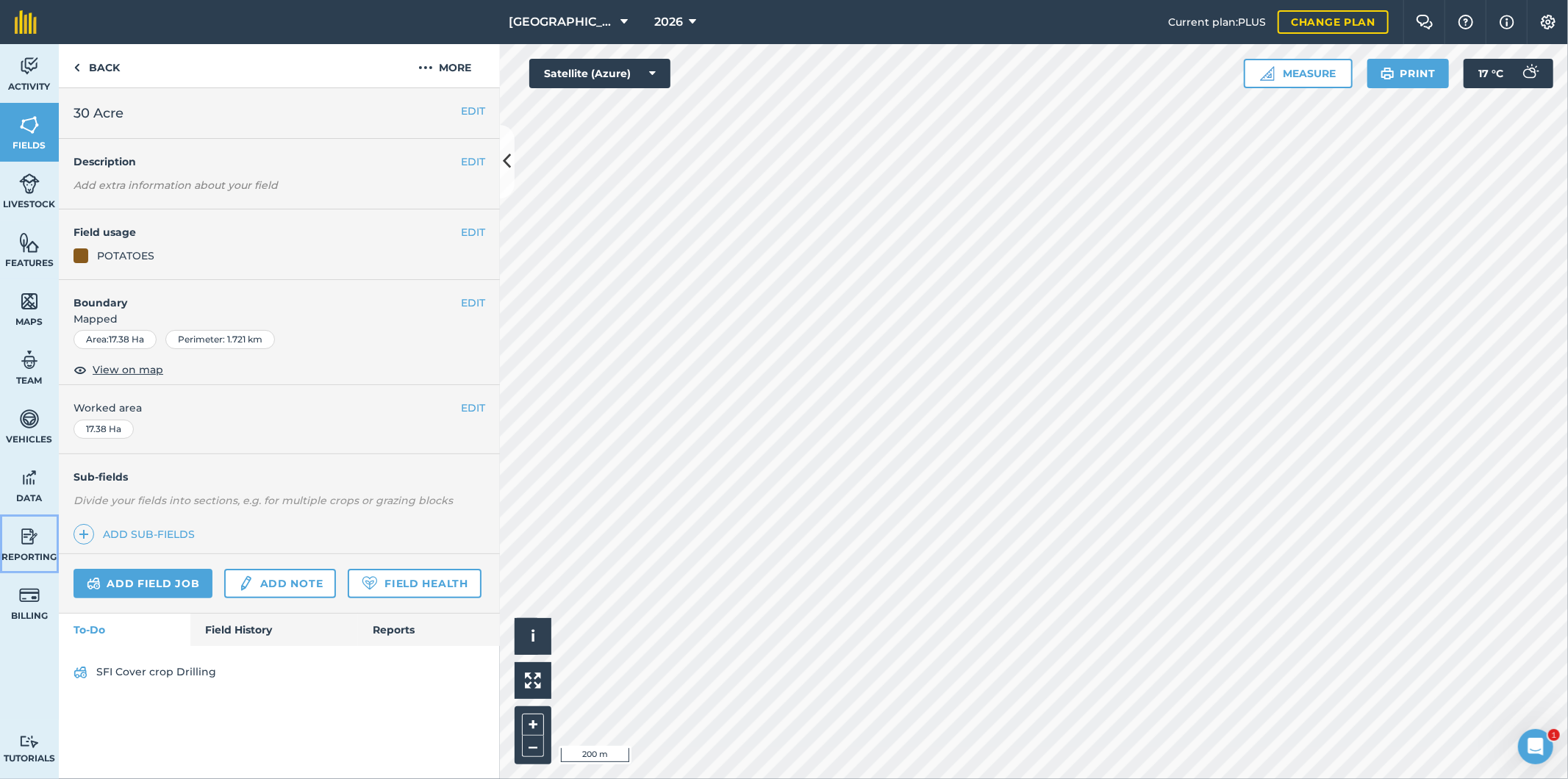 click at bounding box center (29, 536) 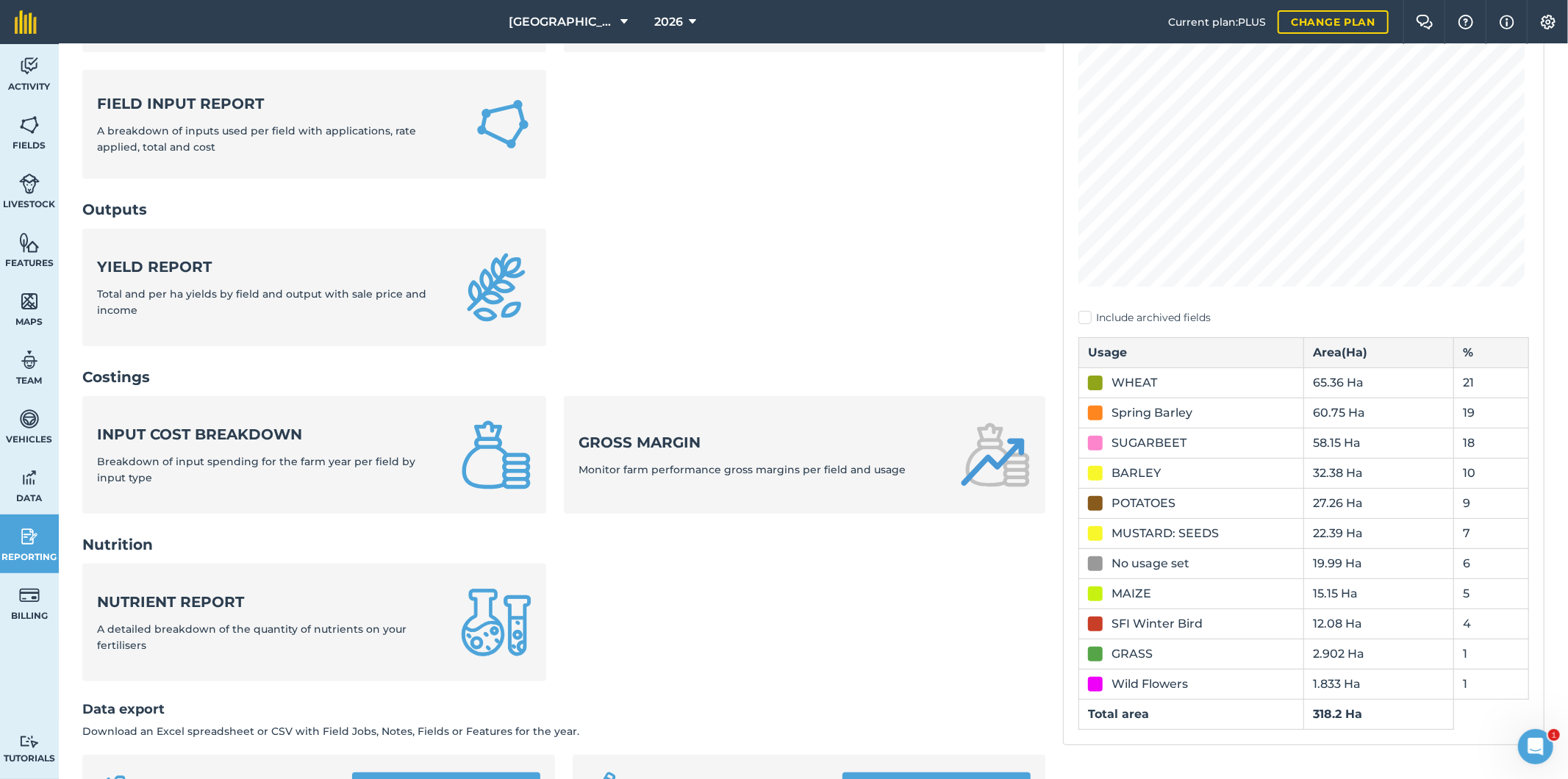 scroll, scrollTop: 245, scrollLeft: 0, axis: vertical 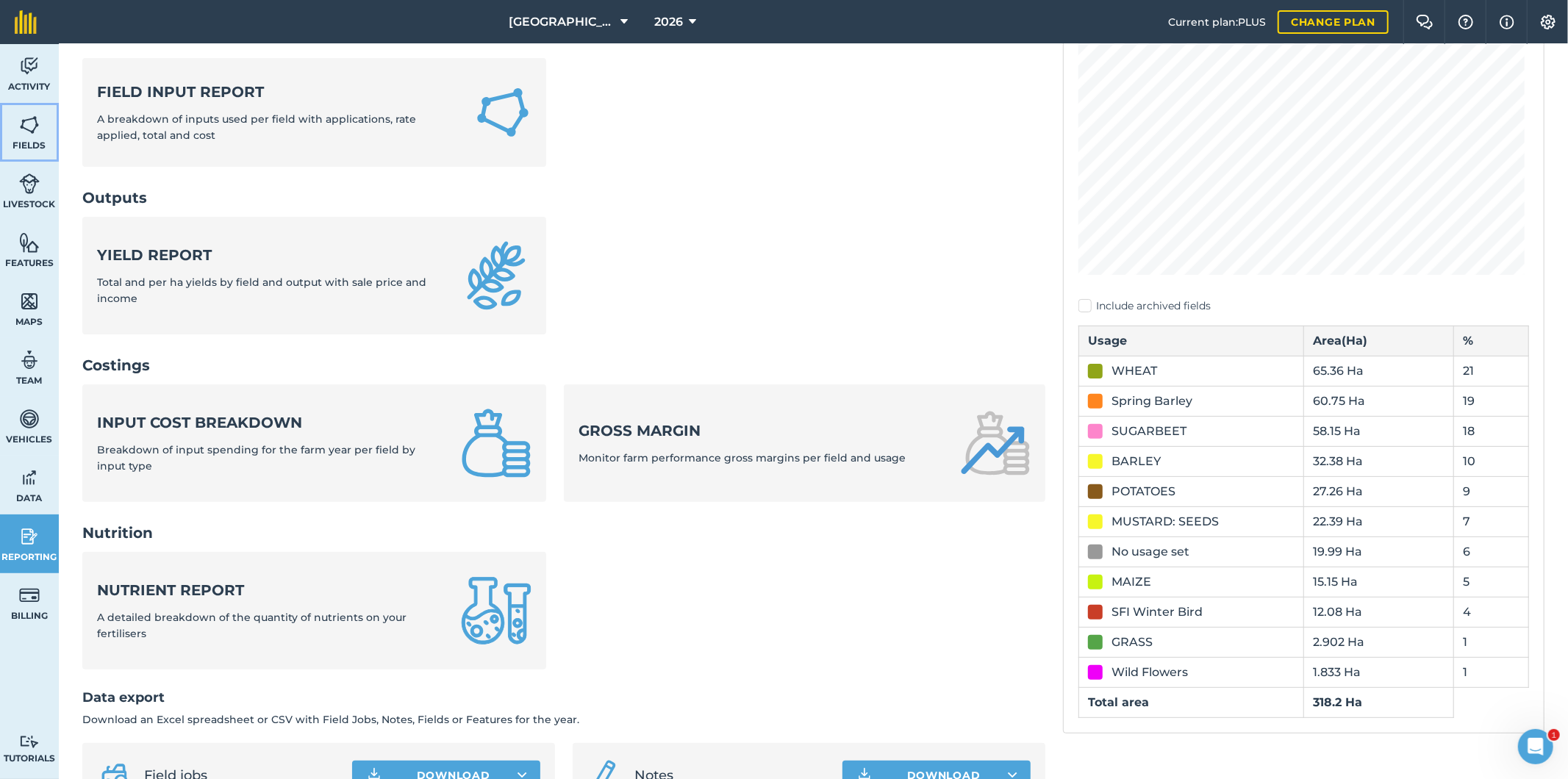 click at bounding box center (29, 125) 